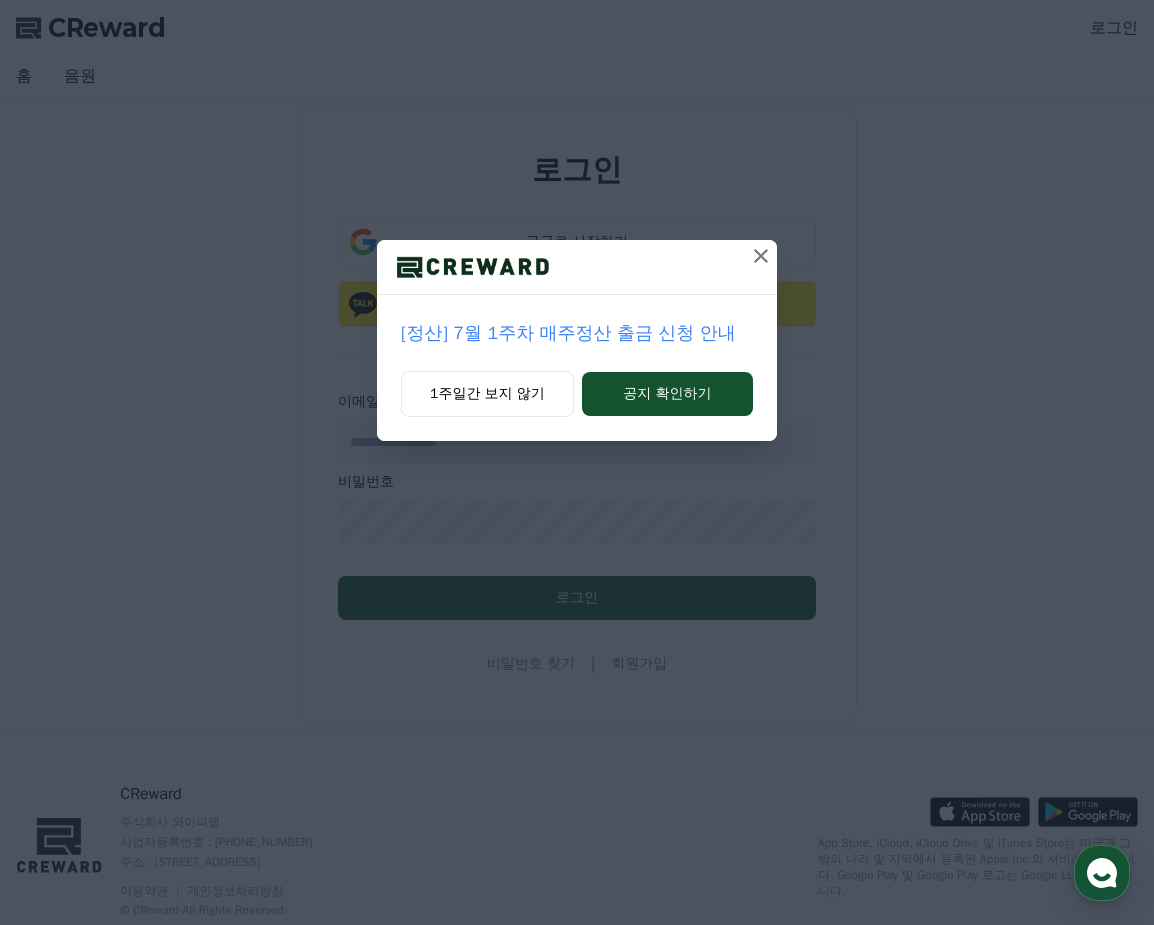 scroll, scrollTop: 0, scrollLeft: 0, axis: both 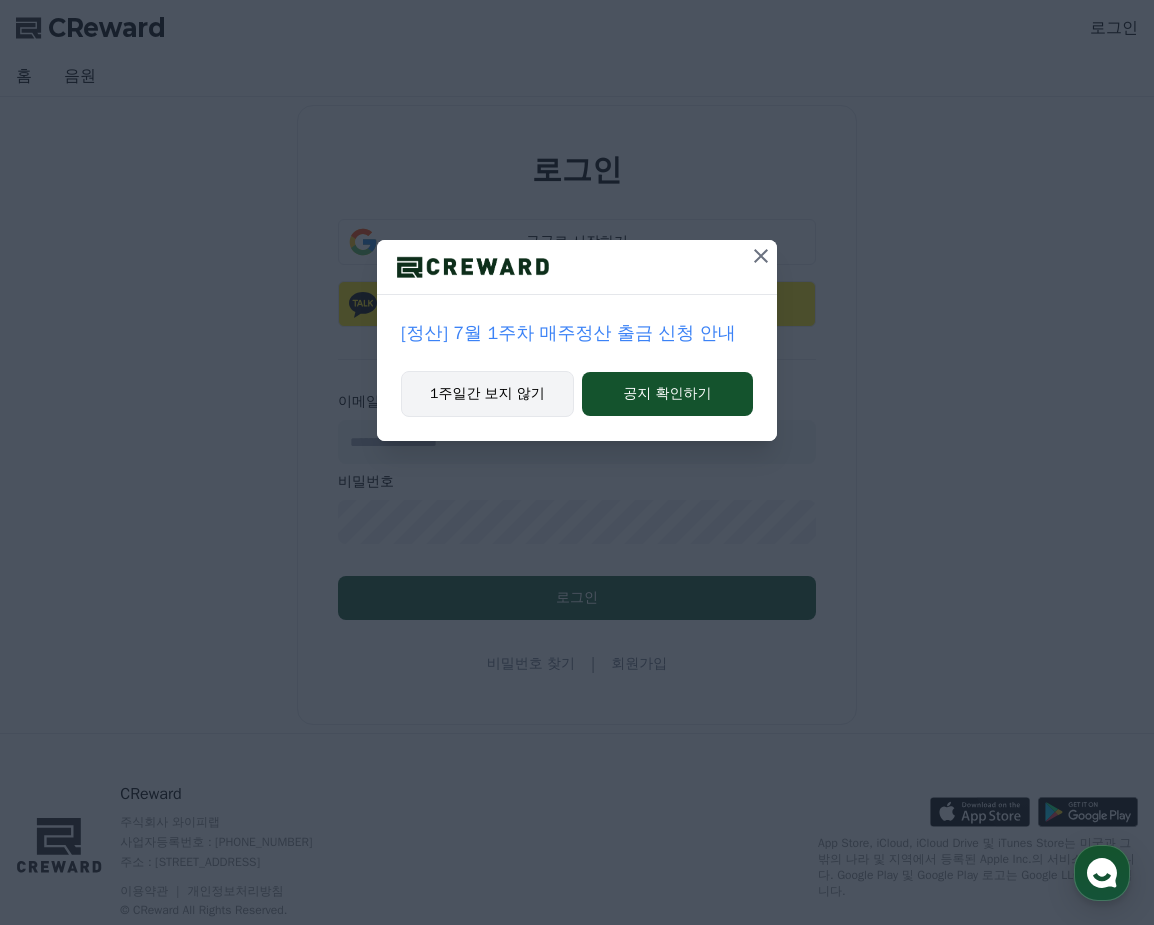 click on "1주일간 보지 않기" at bounding box center (487, 394) 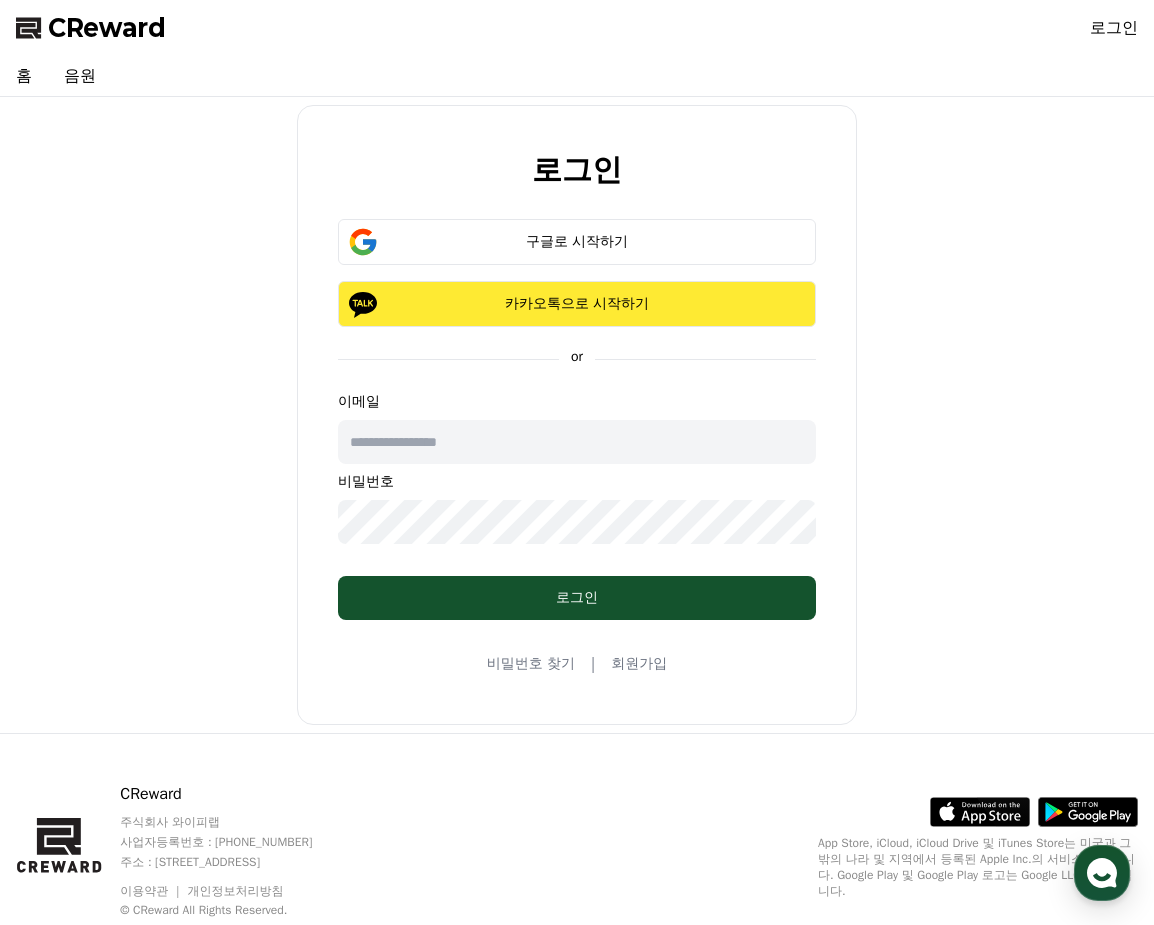 click on "카카오톡으로 시작하기" at bounding box center [577, 304] 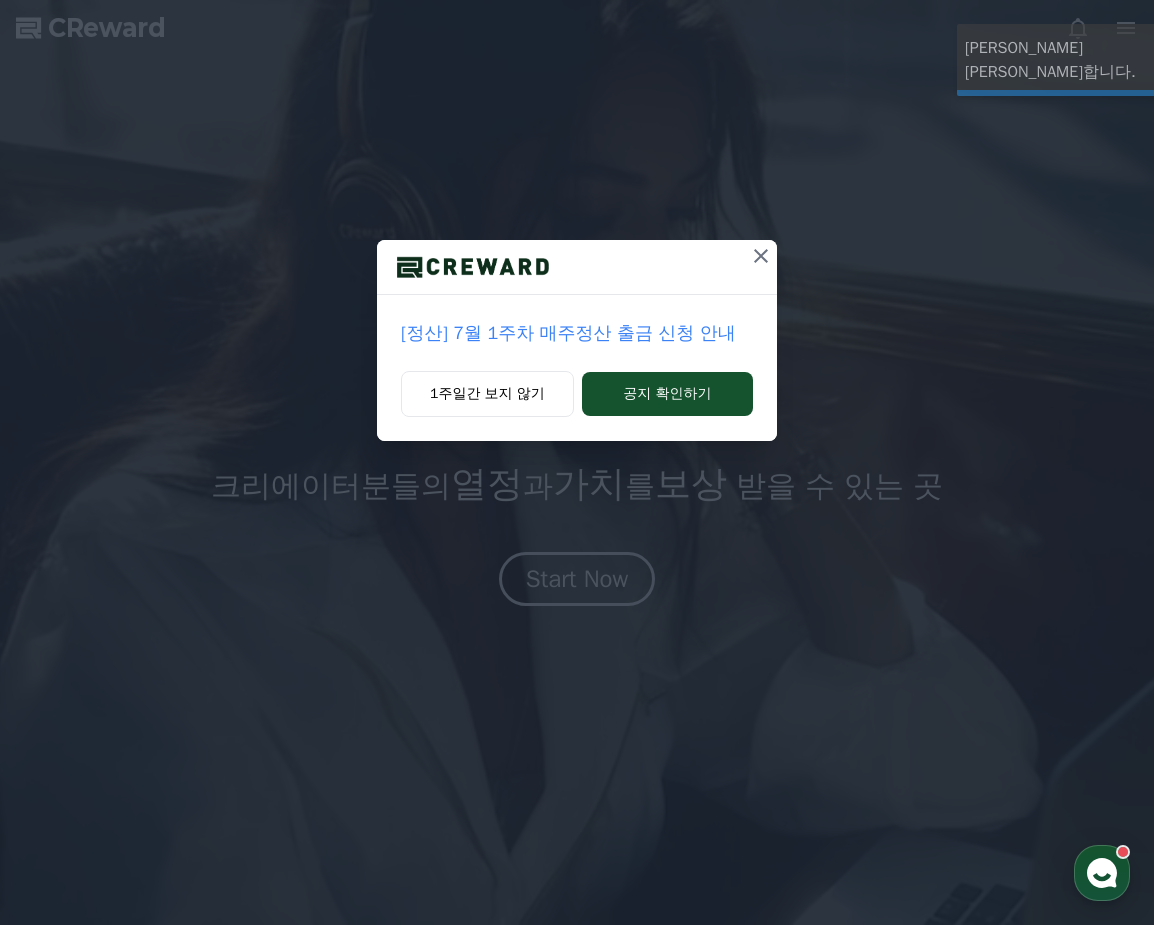 scroll, scrollTop: 0, scrollLeft: 0, axis: both 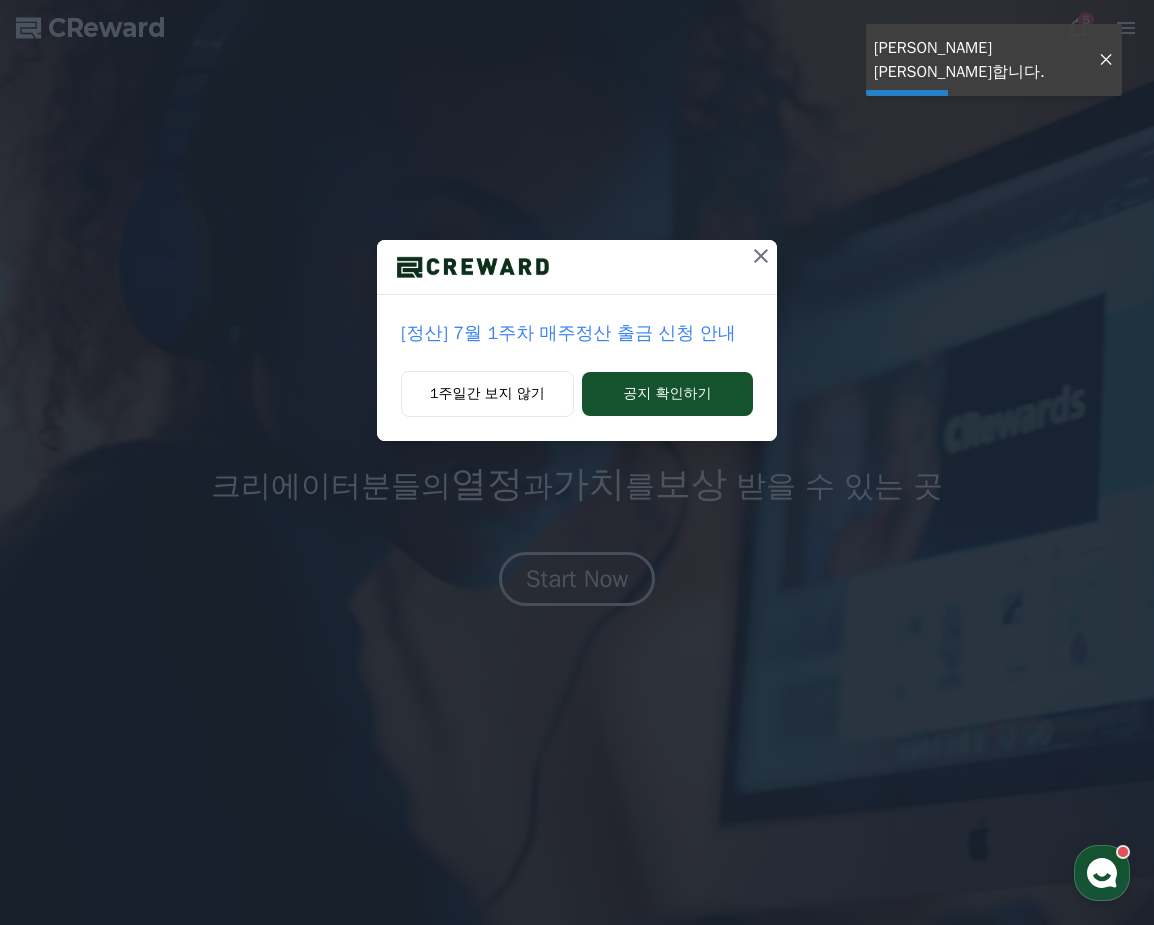 click on "[정산] 7월 1주차 매주정산 출금 신청 안내       1주일간 보지 않기     공지 확인하기" 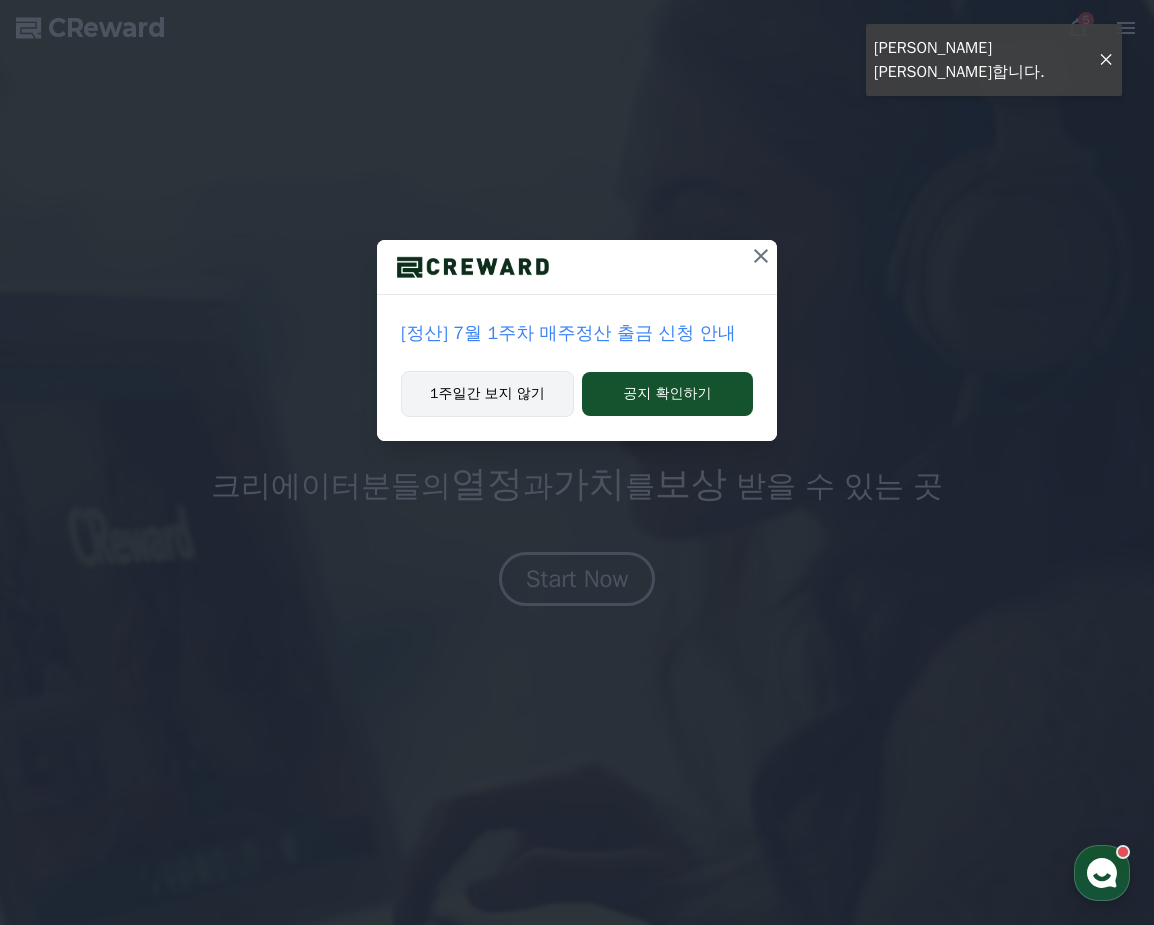 click on "1주일간 보지 않기" at bounding box center (487, 394) 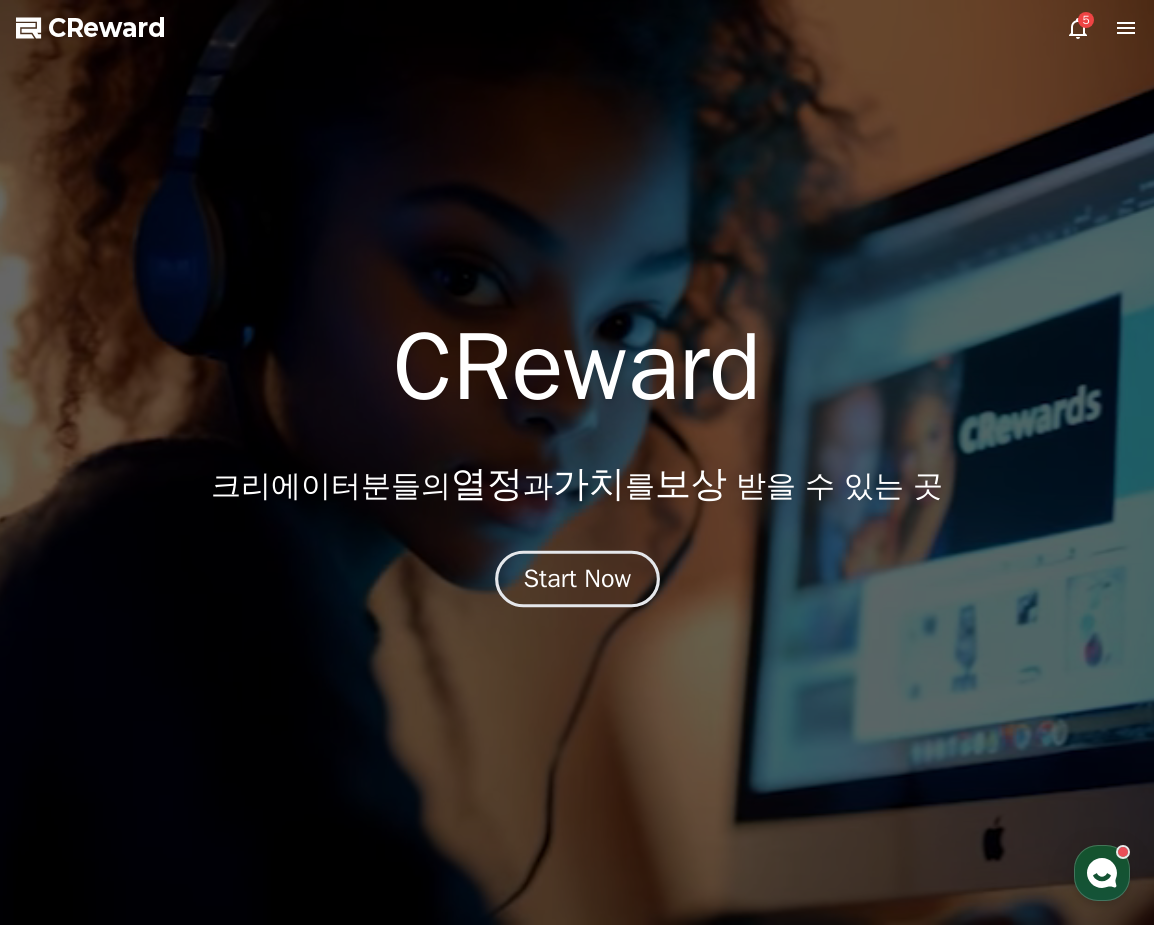 click on "Start Now" at bounding box center [577, 579] 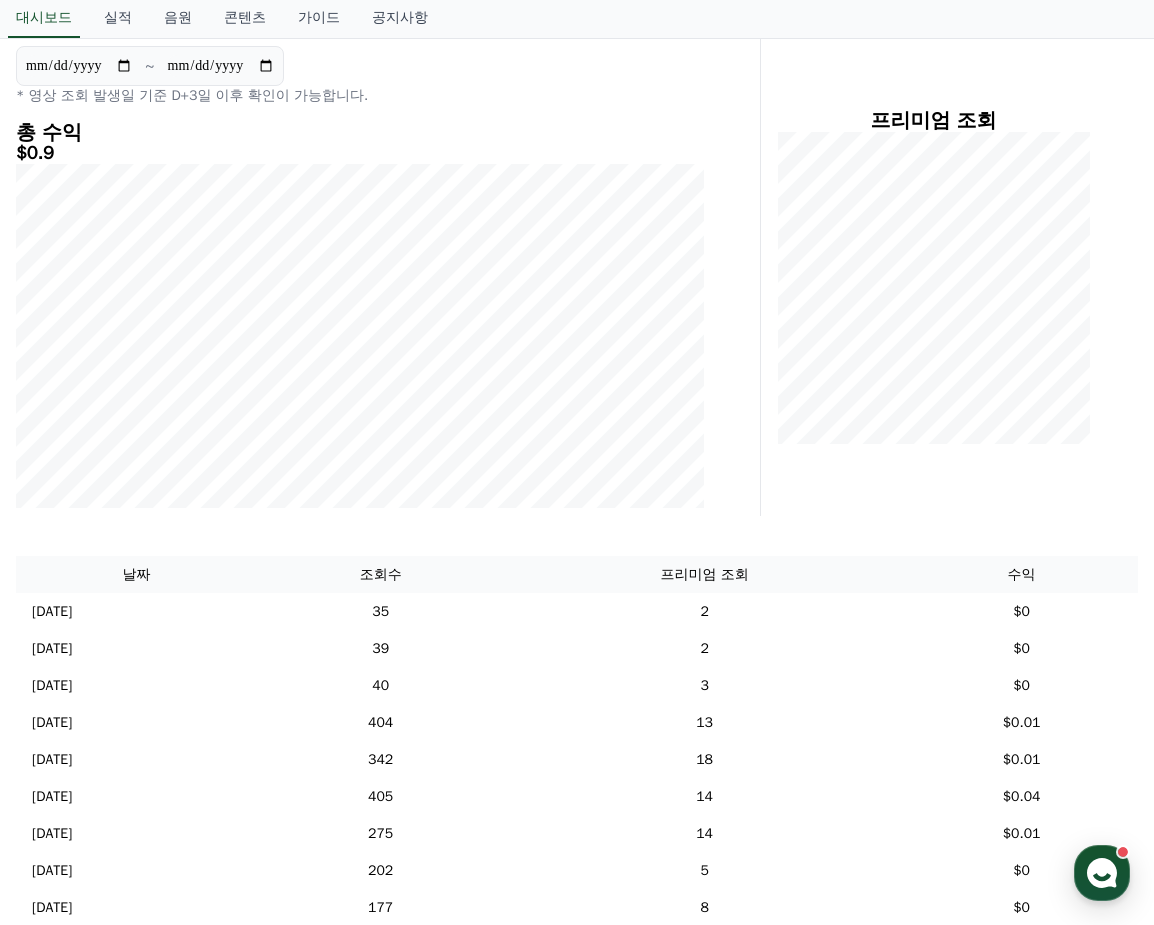 scroll, scrollTop: 300, scrollLeft: 0, axis: vertical 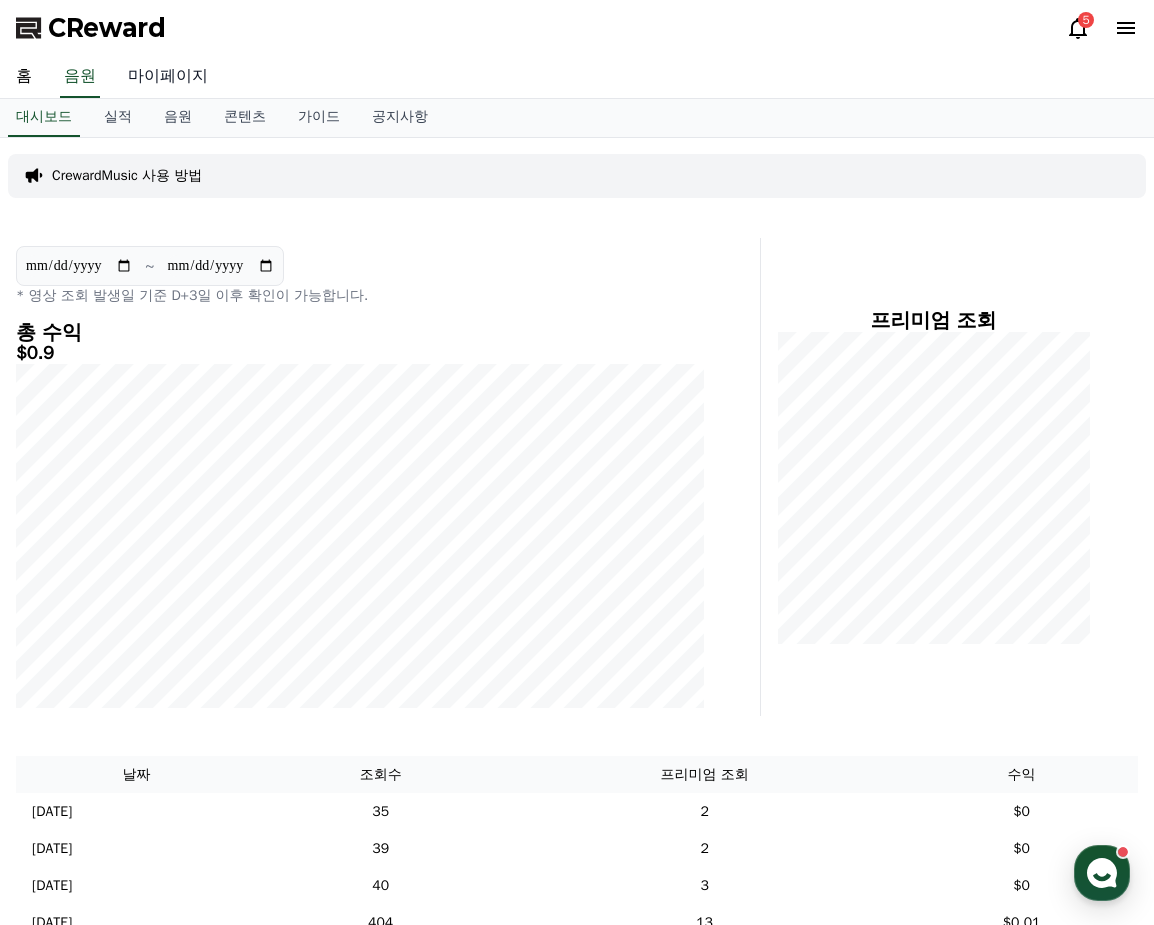 click on "마이페이지" at bounding box center (168, 77) 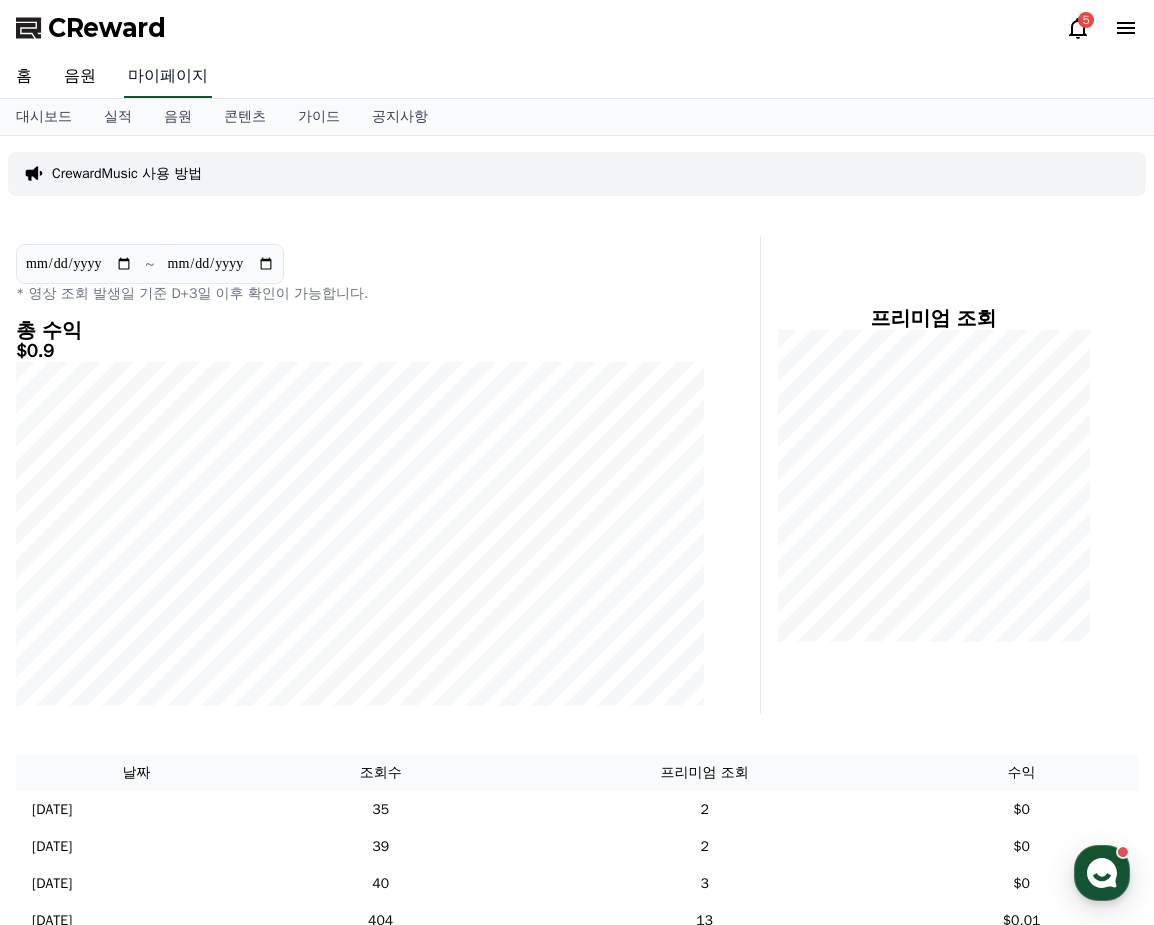 select on "**********" 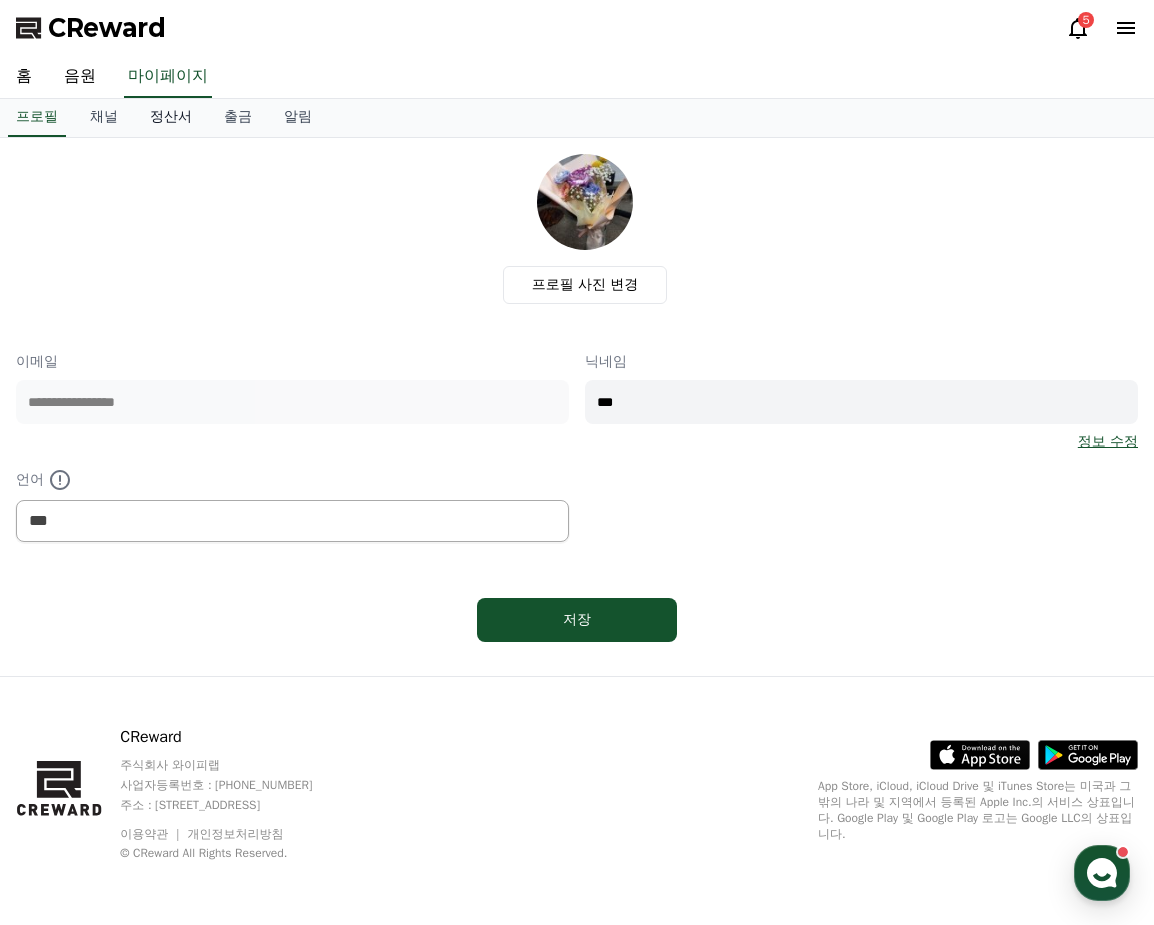 click on "정산서" at bounding box center [171, 118] 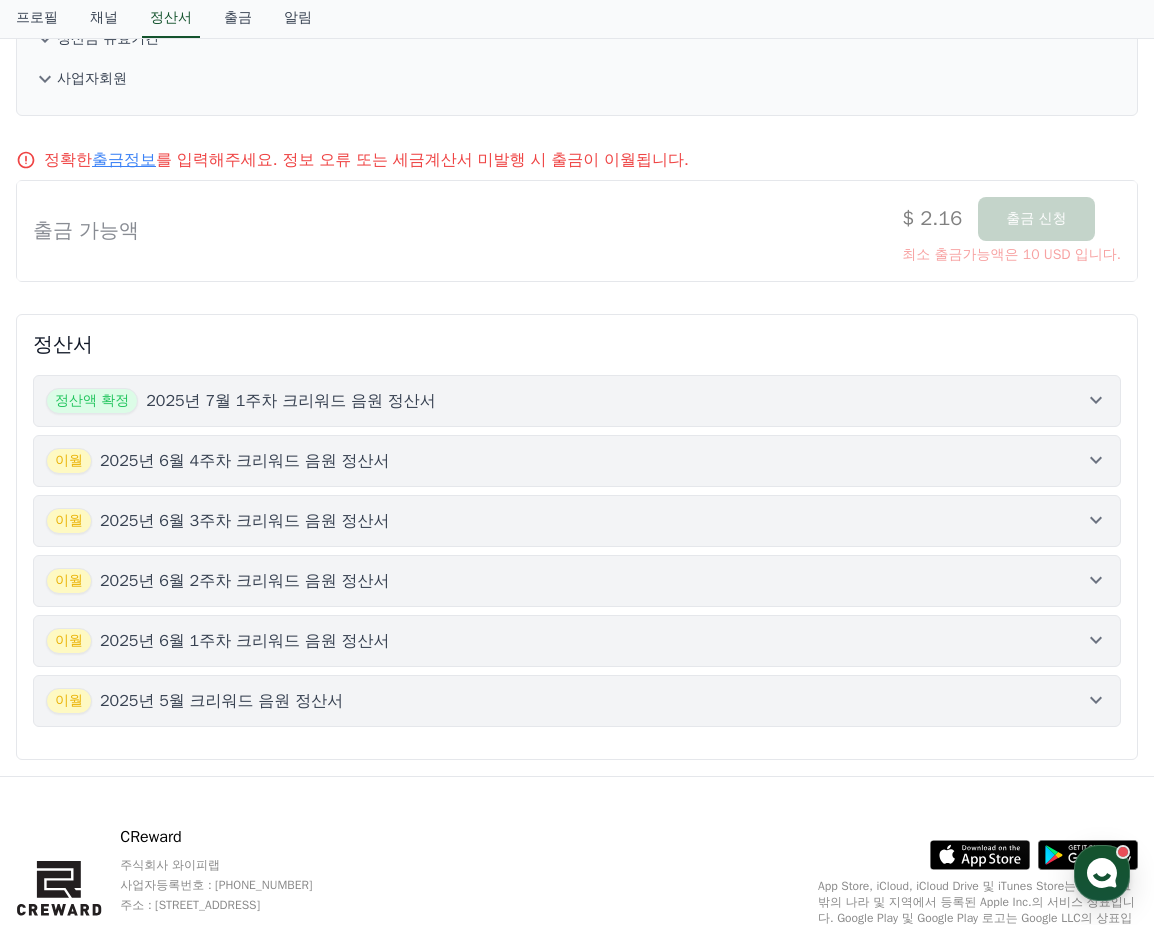 scroll, scrollTop: 0, scrollLeft: 0, axis: both 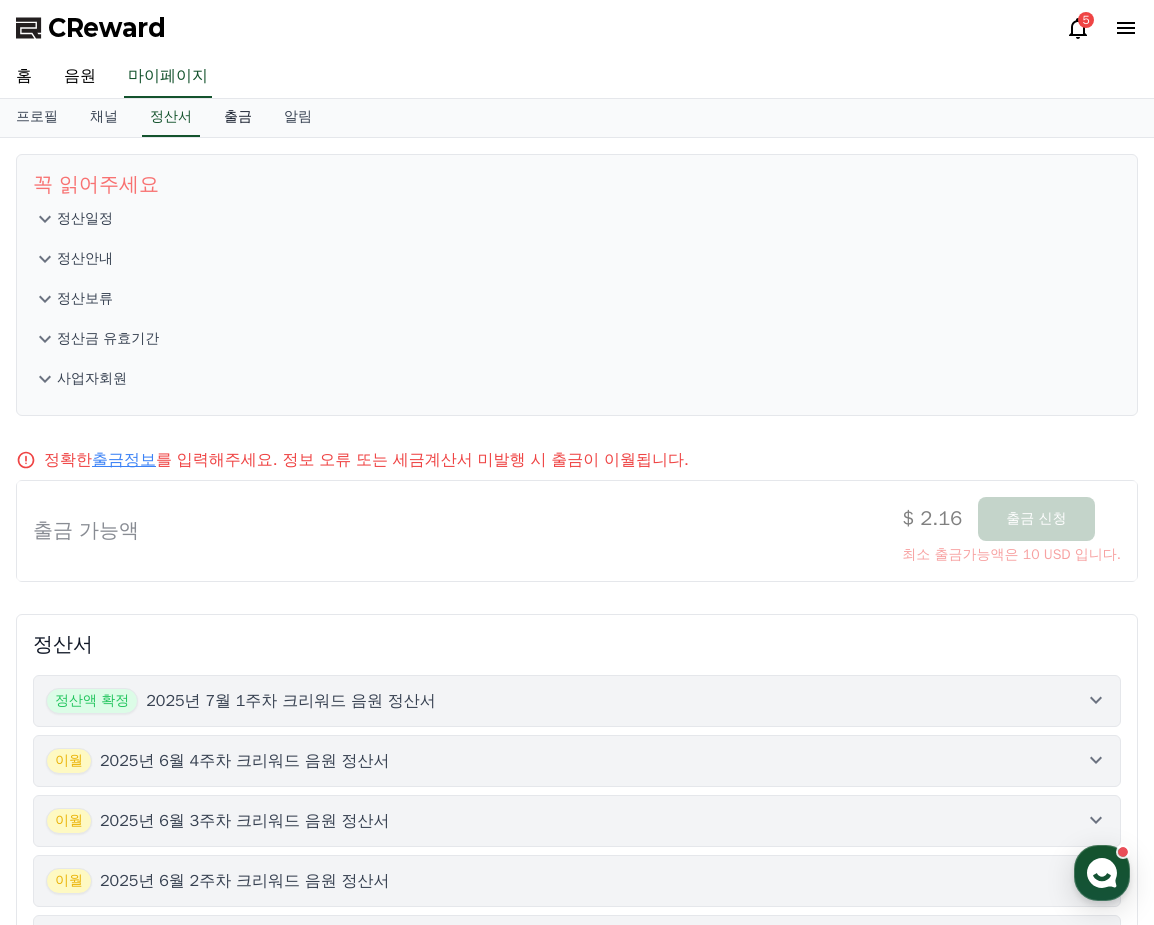 click on "출금" at bounding box center (238, 118) 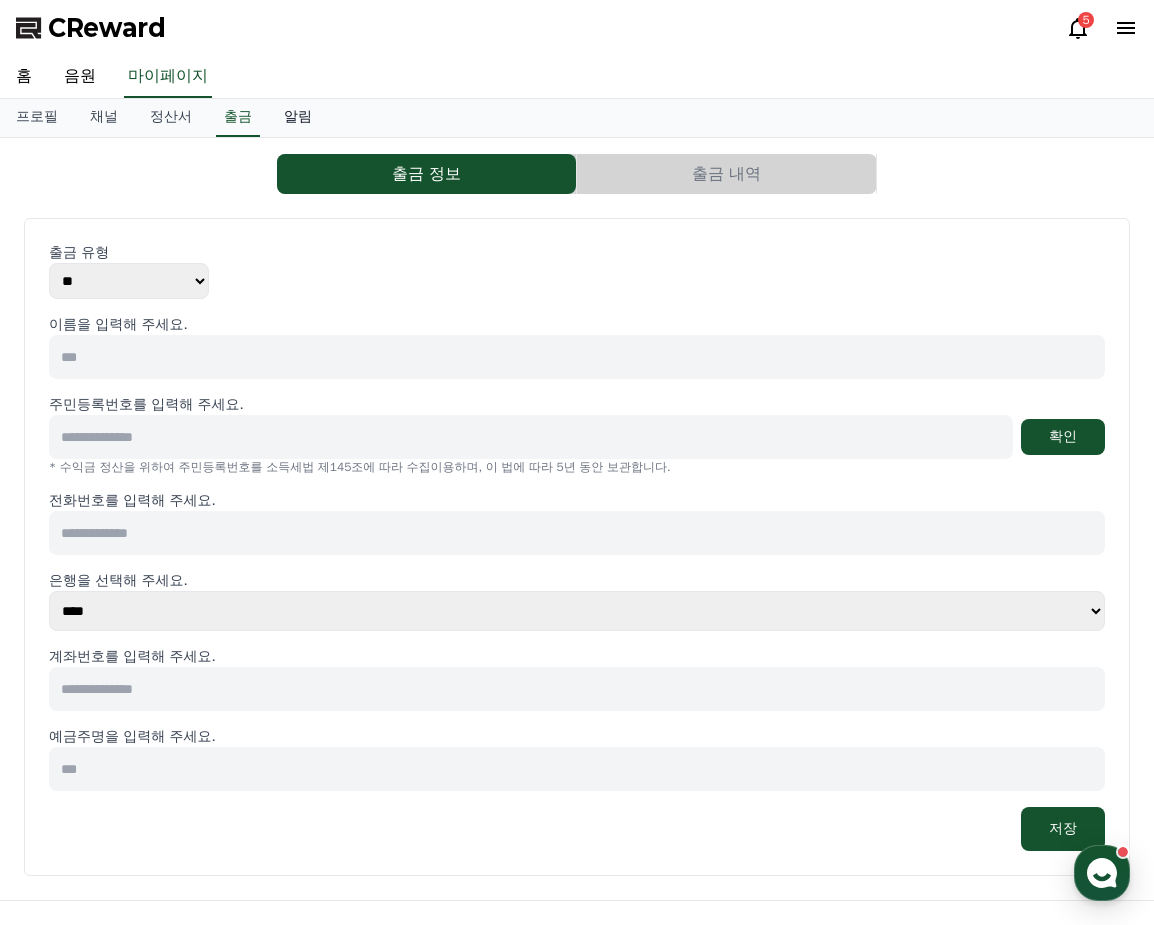 click on "알림" at bounding box center (298, 118) 